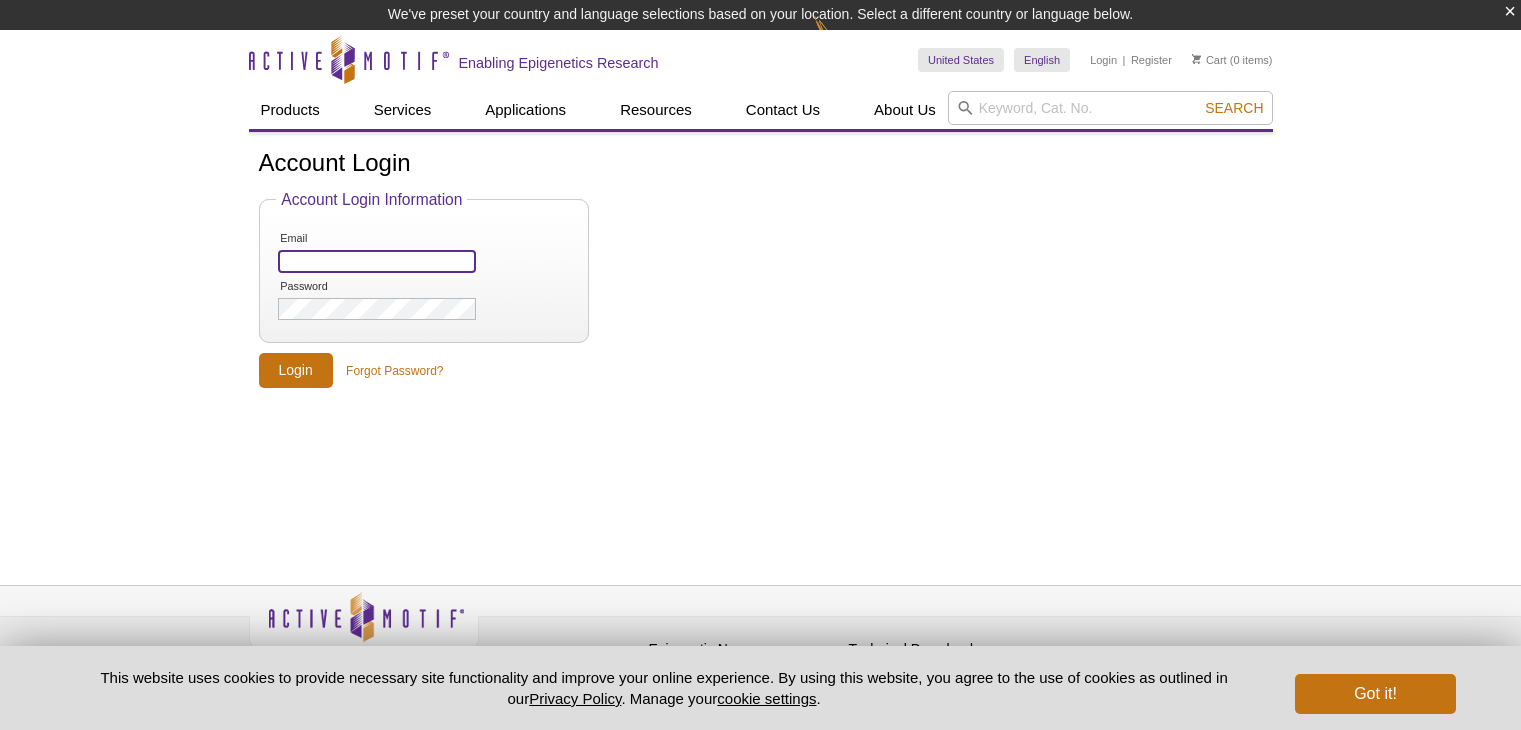 type on "[EMAIL]" 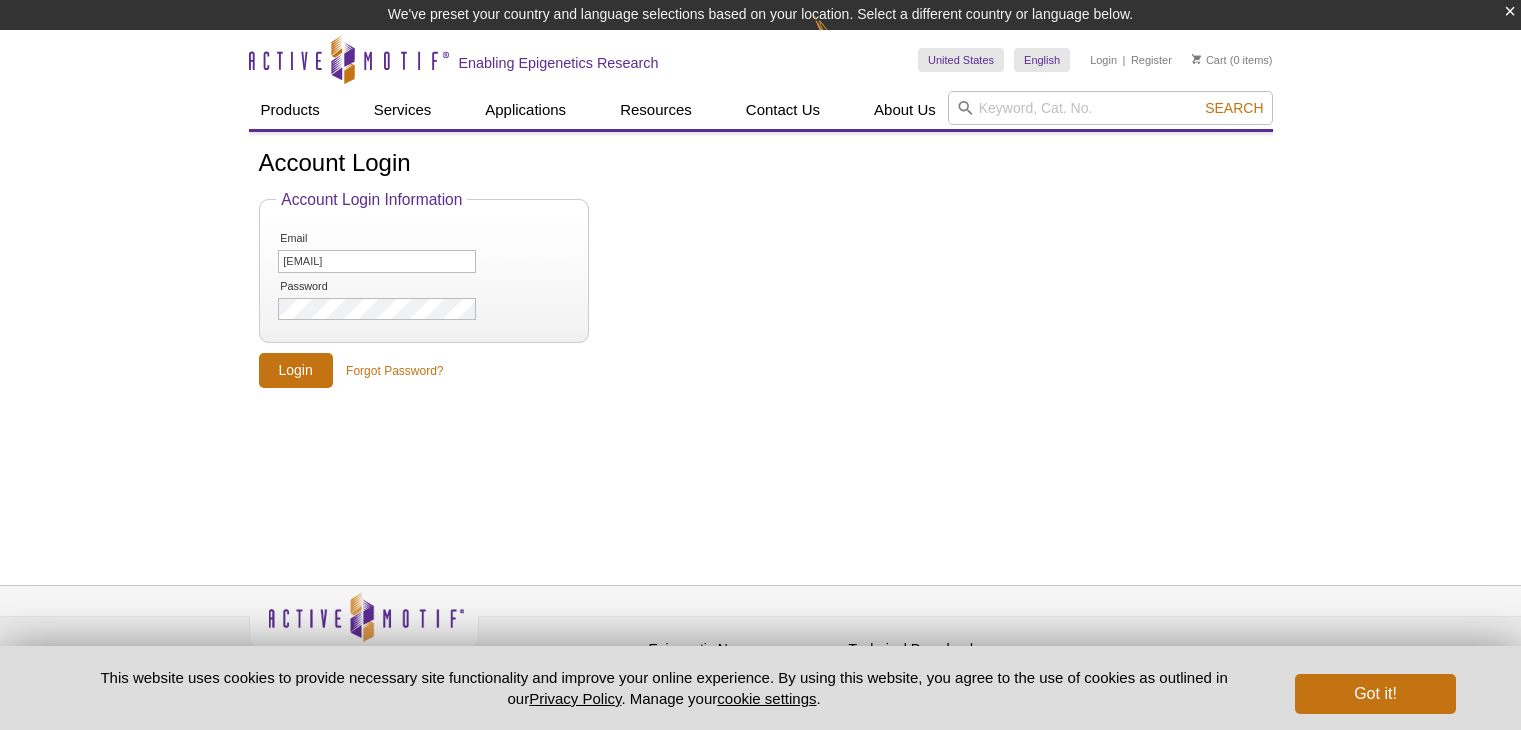 scroll, scrollTop: 0, scrollLeft: 0, axis: both 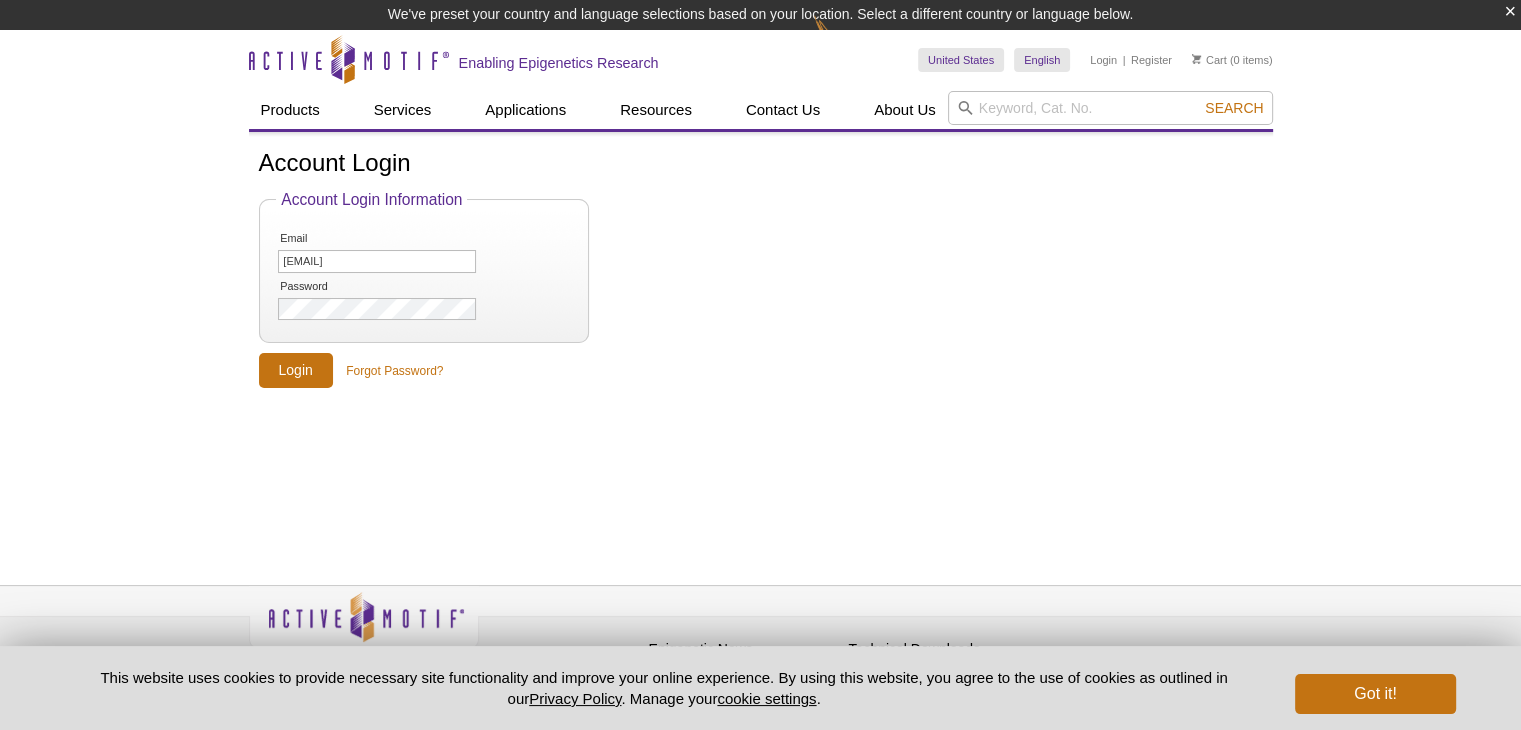 click on "Account Login Information
Email
tbiddle@health.ucsd.edu
Password
Login
Forgot Password?" at bounding box center [761, 289] 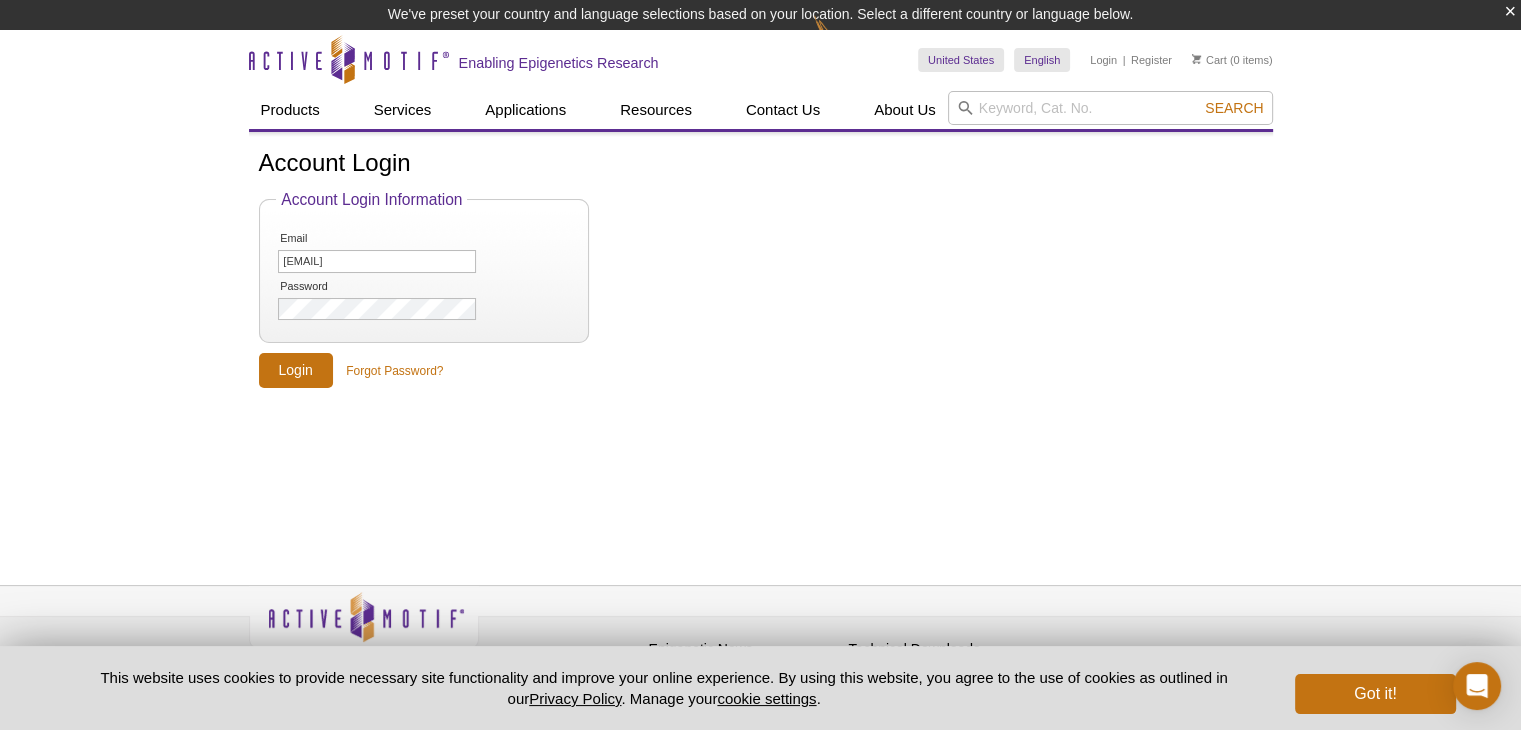scroll, scrollTop: 0, scrollLeft: 0, axis: both 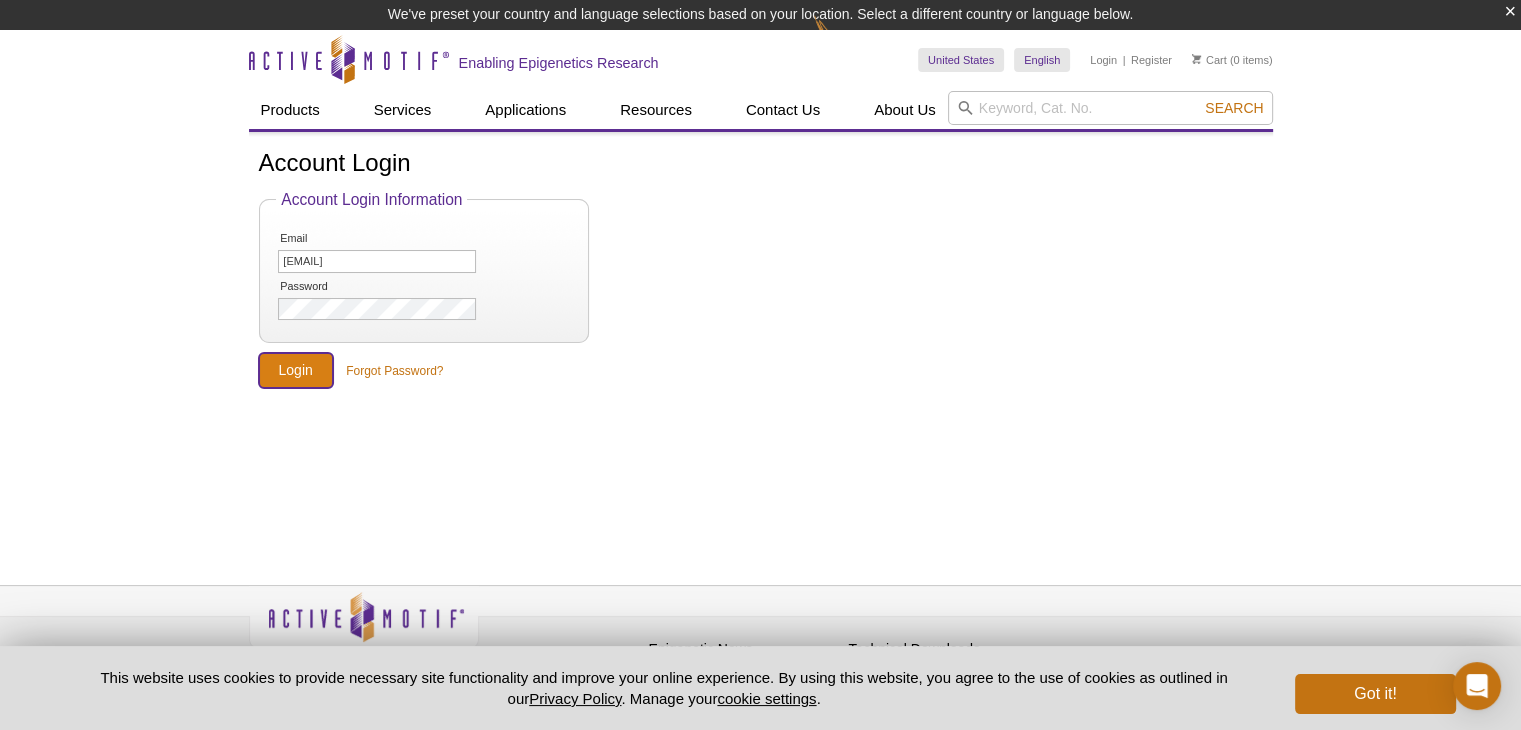 click on "Login" at bounding box center (296, 370) 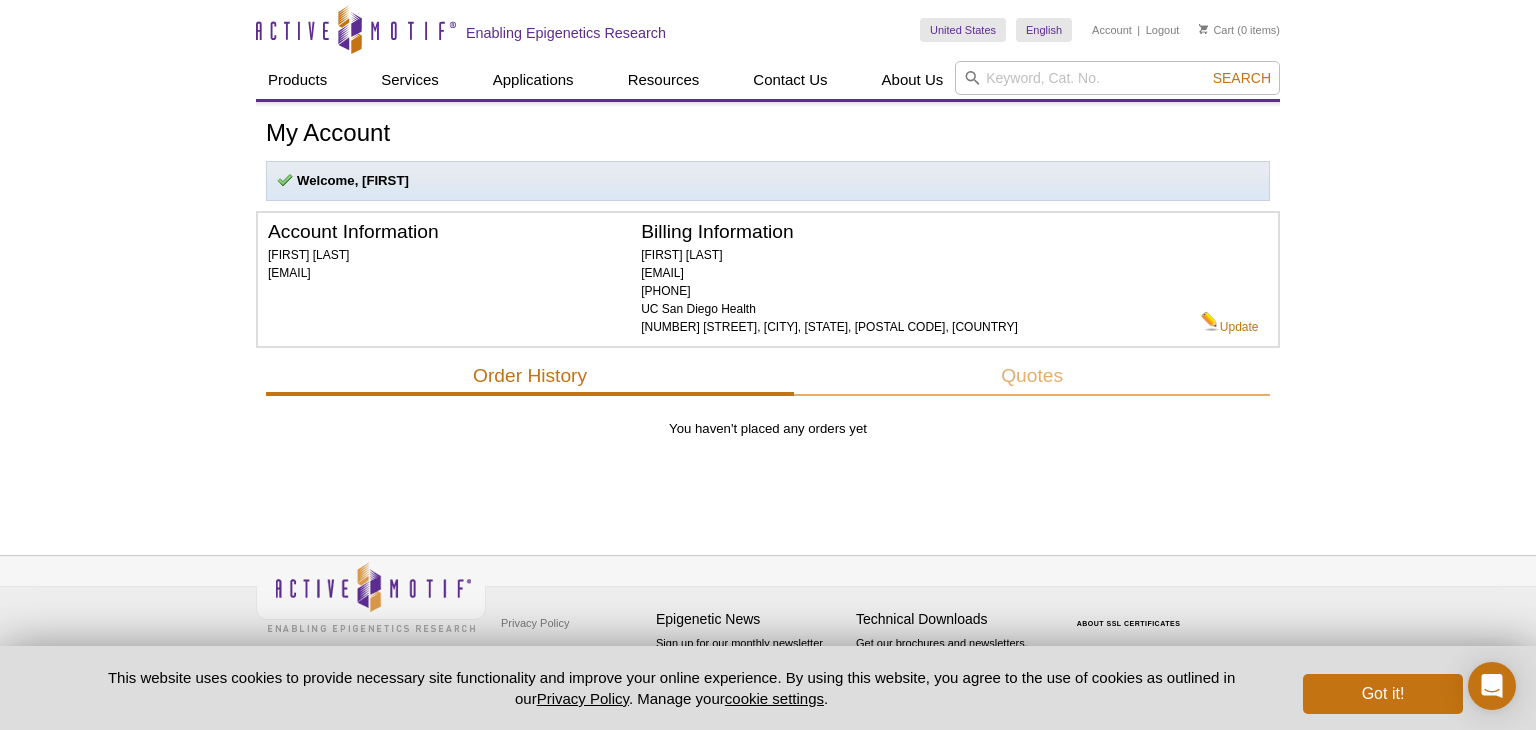 scroll, scrollTop: 0, scrollLeft: 0, axis: both 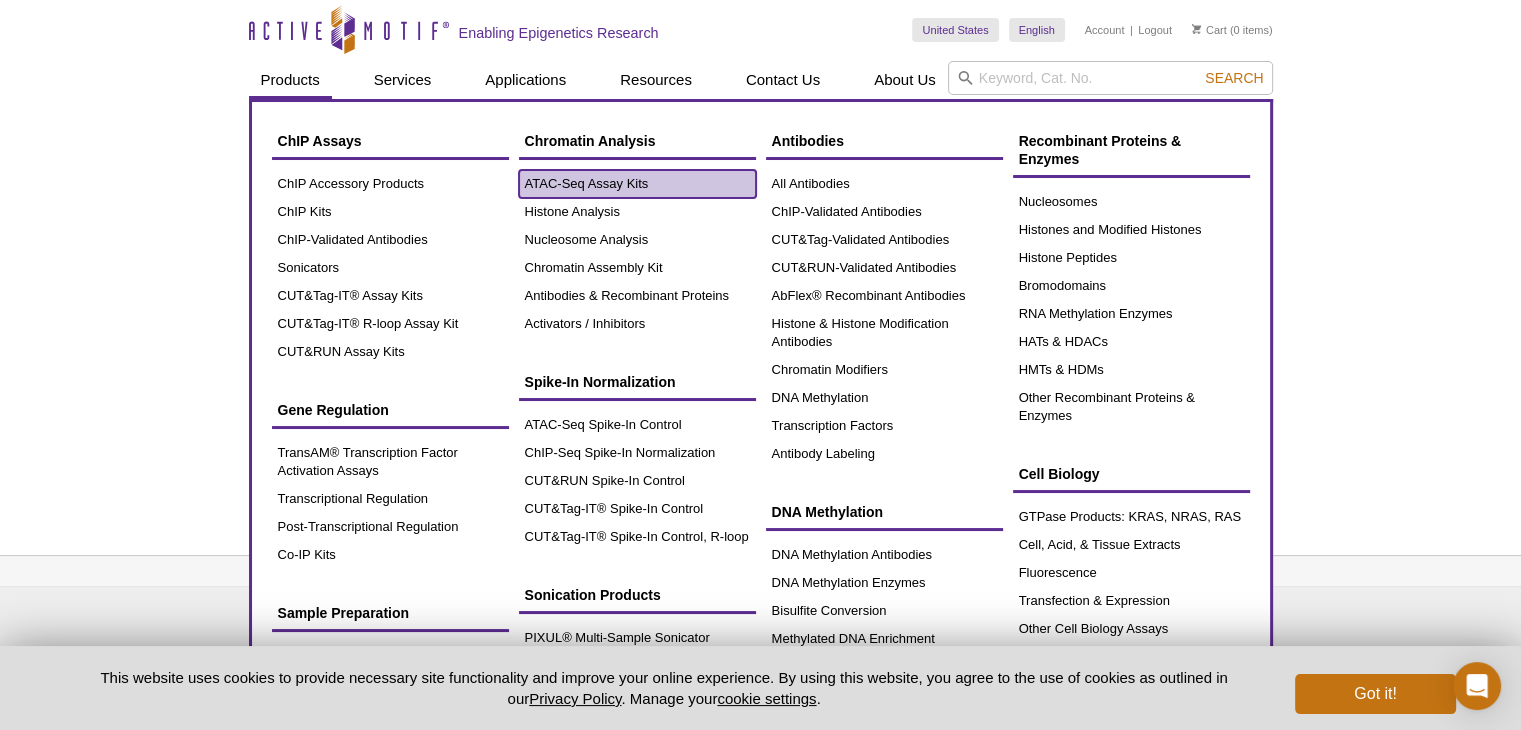 click on "ATAC-Seq Assay Kits" at bounding box center [637, 184] 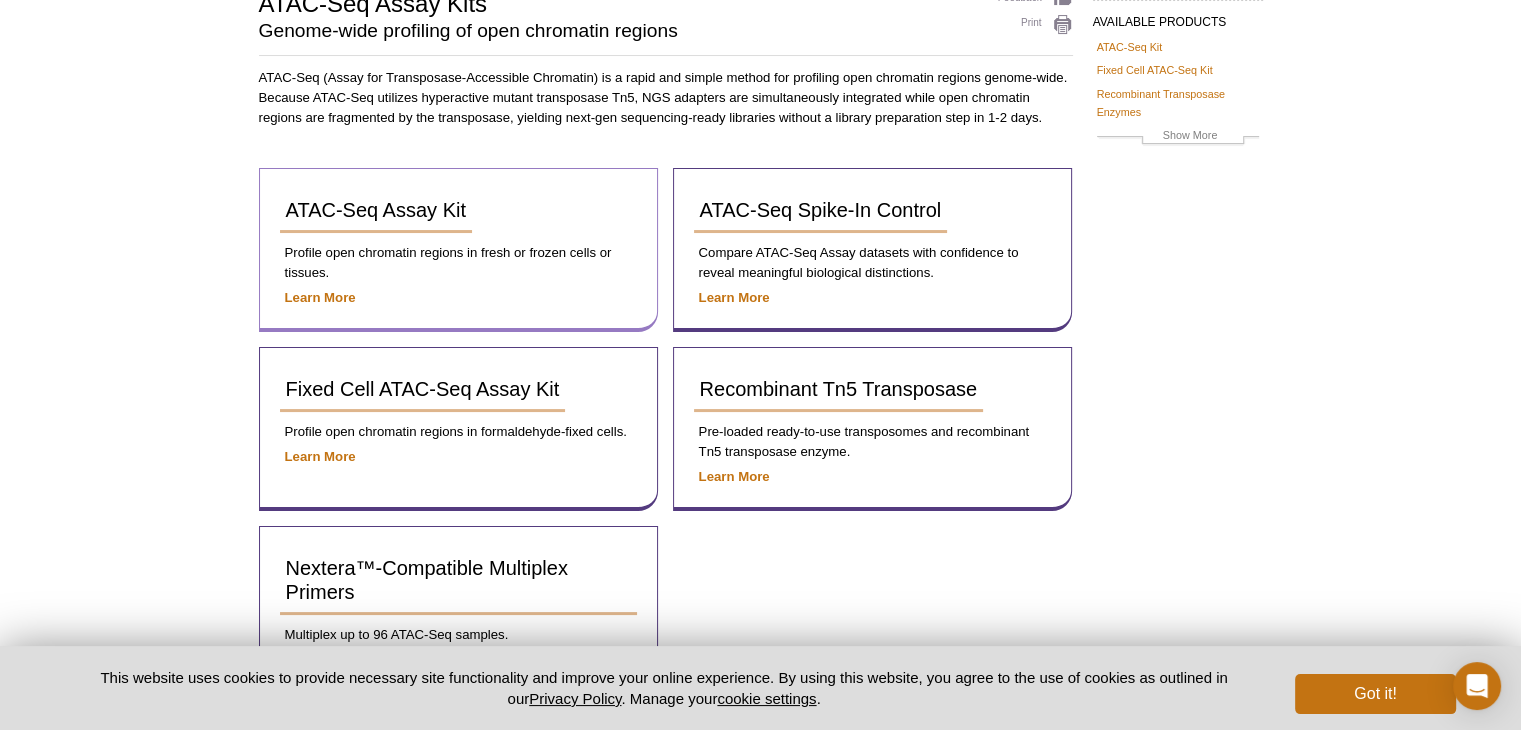 scroll, scrollTop: 168, scrollLeft: 0, axis: vertical 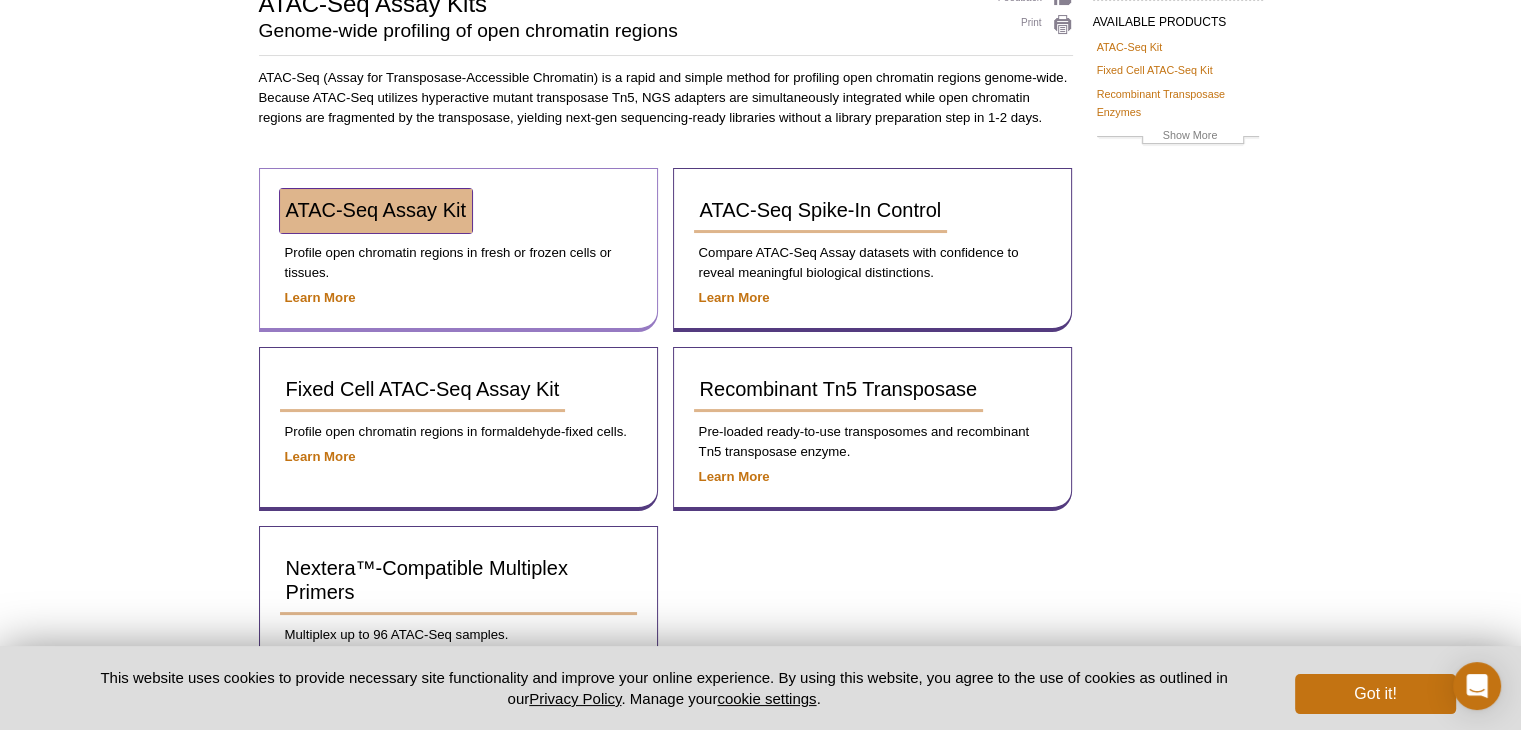 click on "ATAC-Seq Assay Kit" at bounding box center (376, 211) 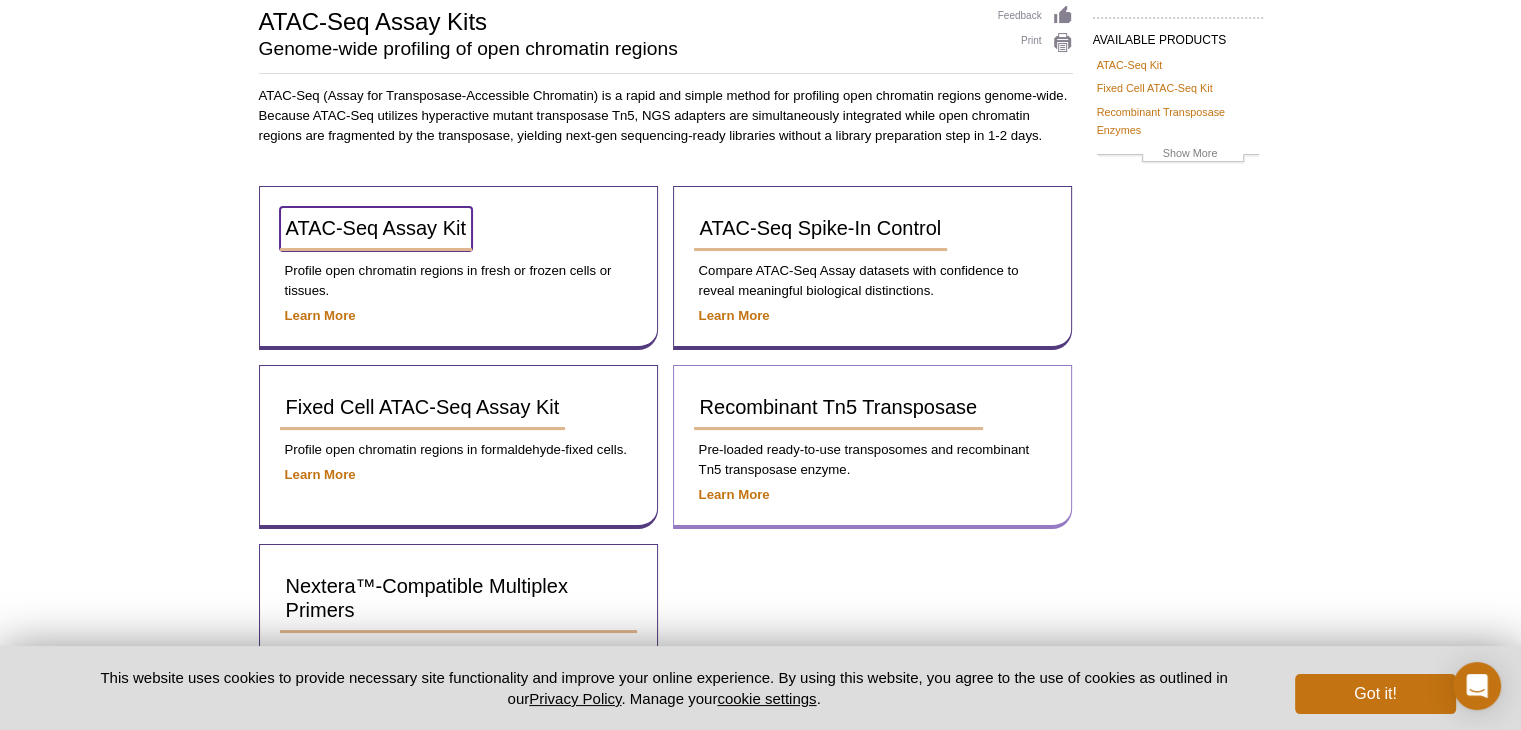 scroll, scrollTop: 148, scrollLeft: 0, axis: vertical 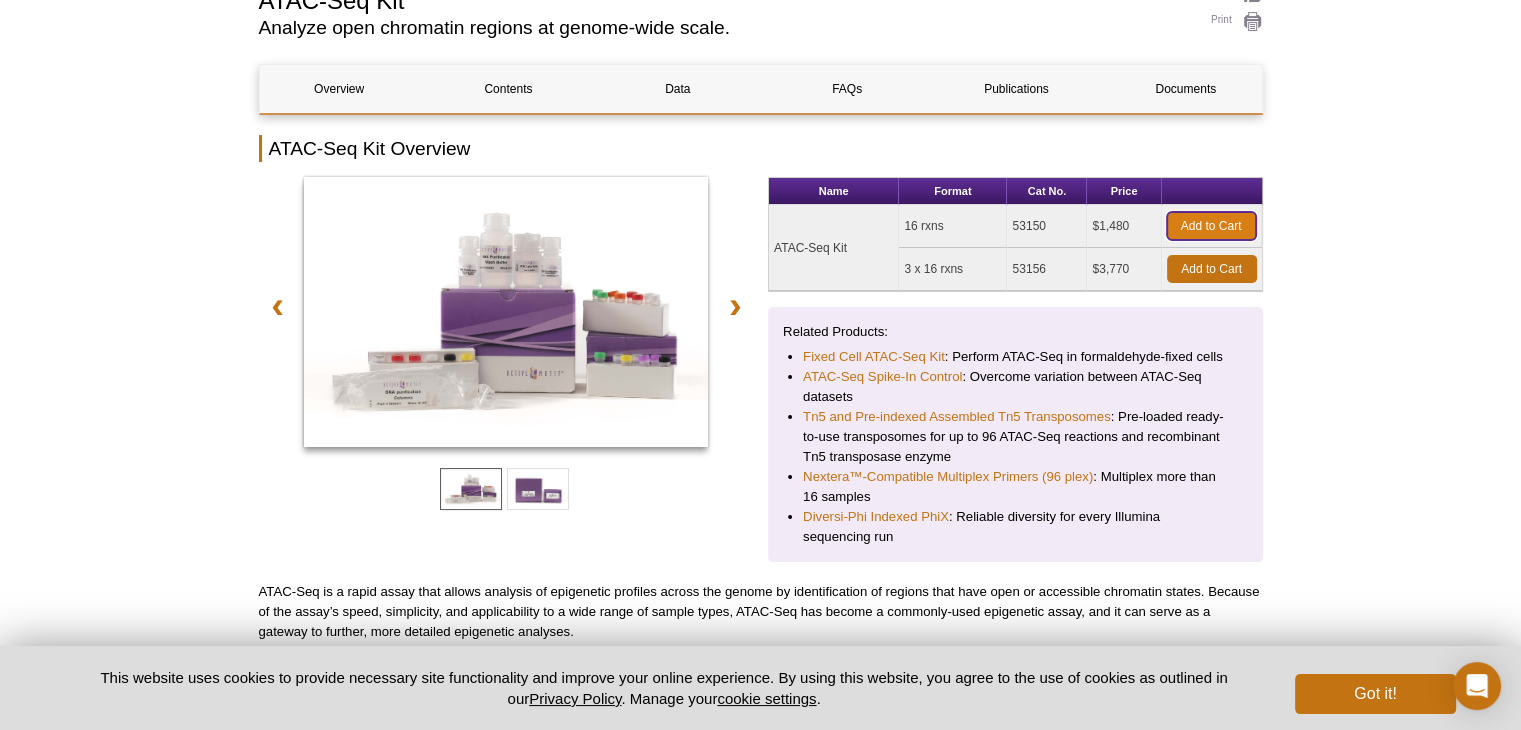 click on "Add to Cart" at bounding box center (1211, 226) 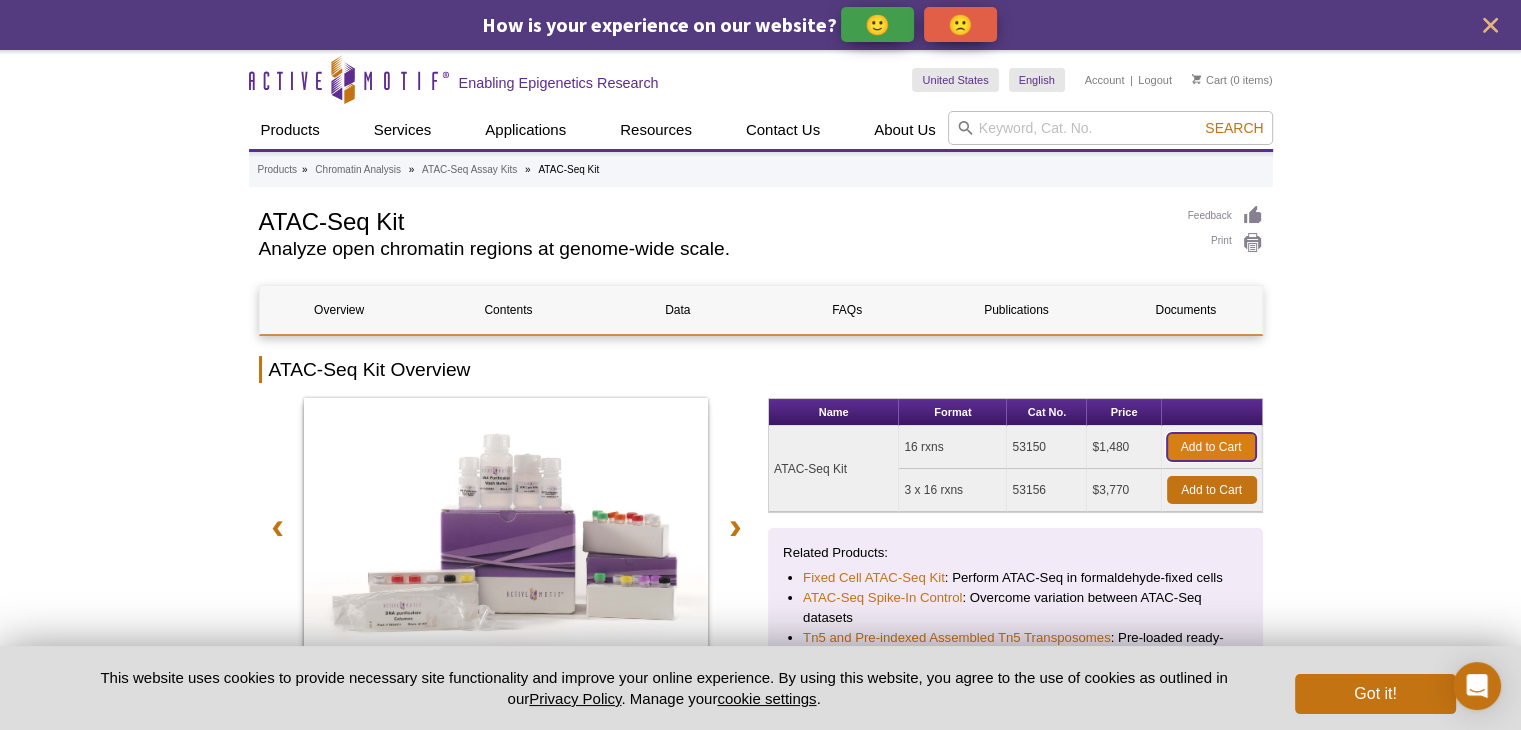 scroll, scrollTop: 2, scrollLeft: 0, axis: vertical 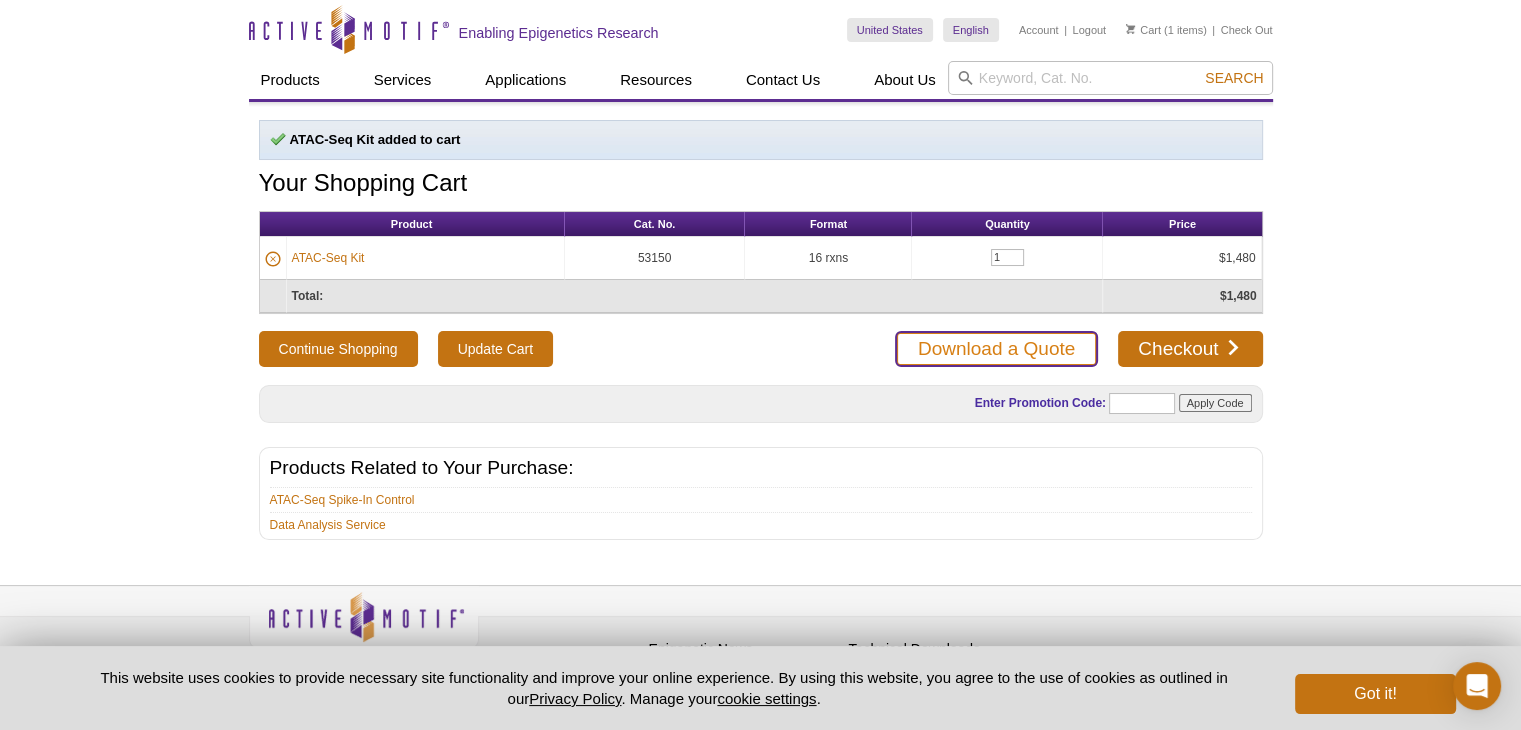 click on "Download a Quote" at bounding box center (996, 349) 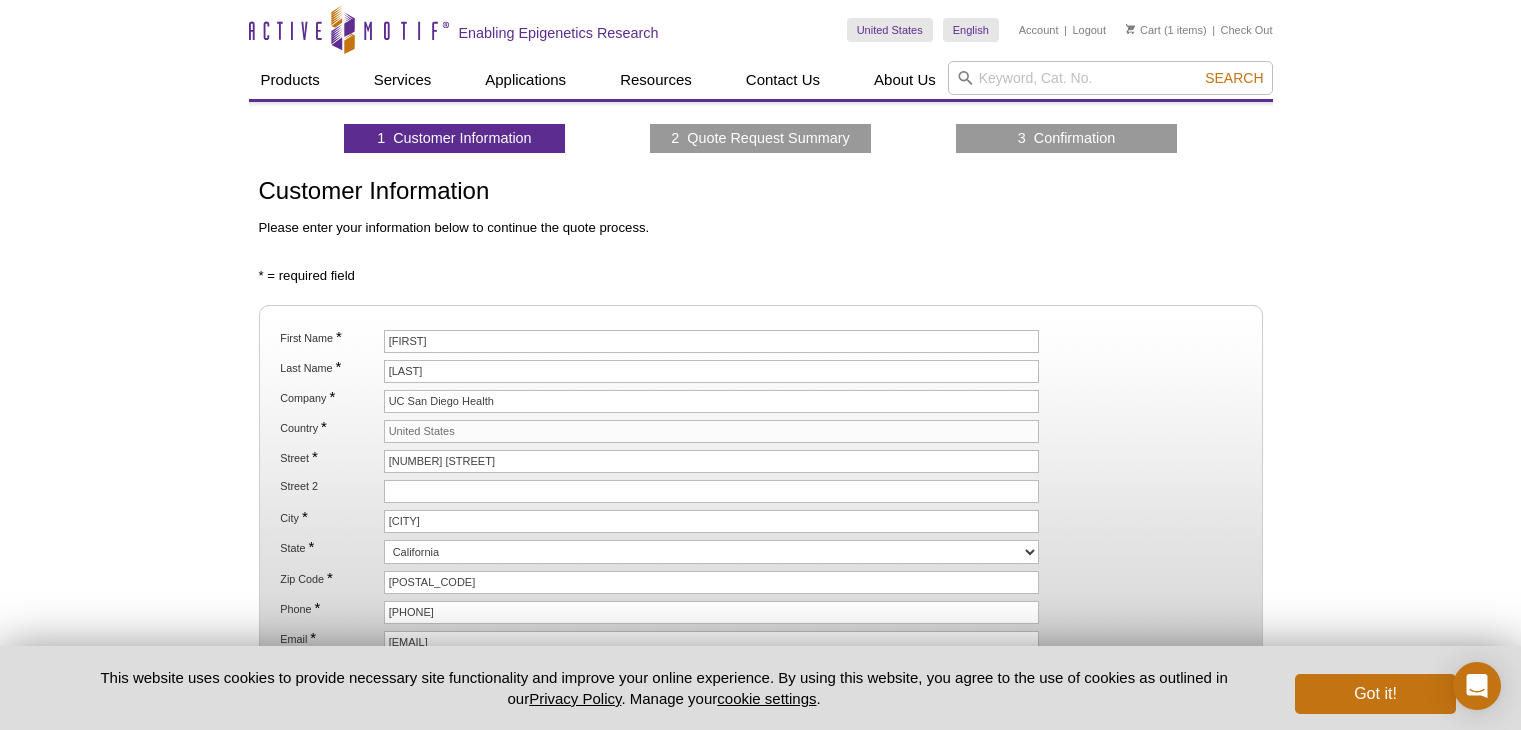 scroll, scrollTop: 0, scrollLeft: 0, axis: both 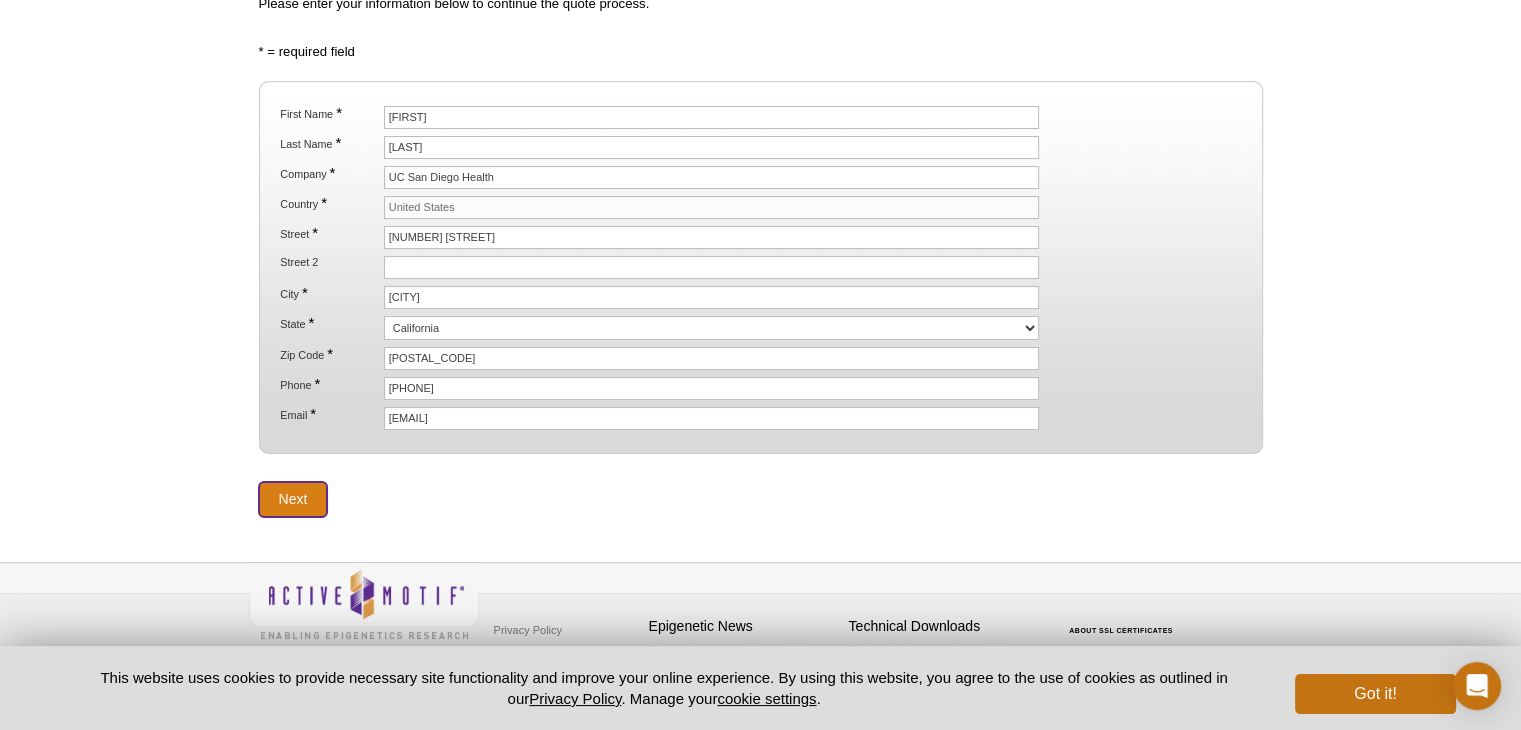 click on "Next" at bounding box center (293, 499) 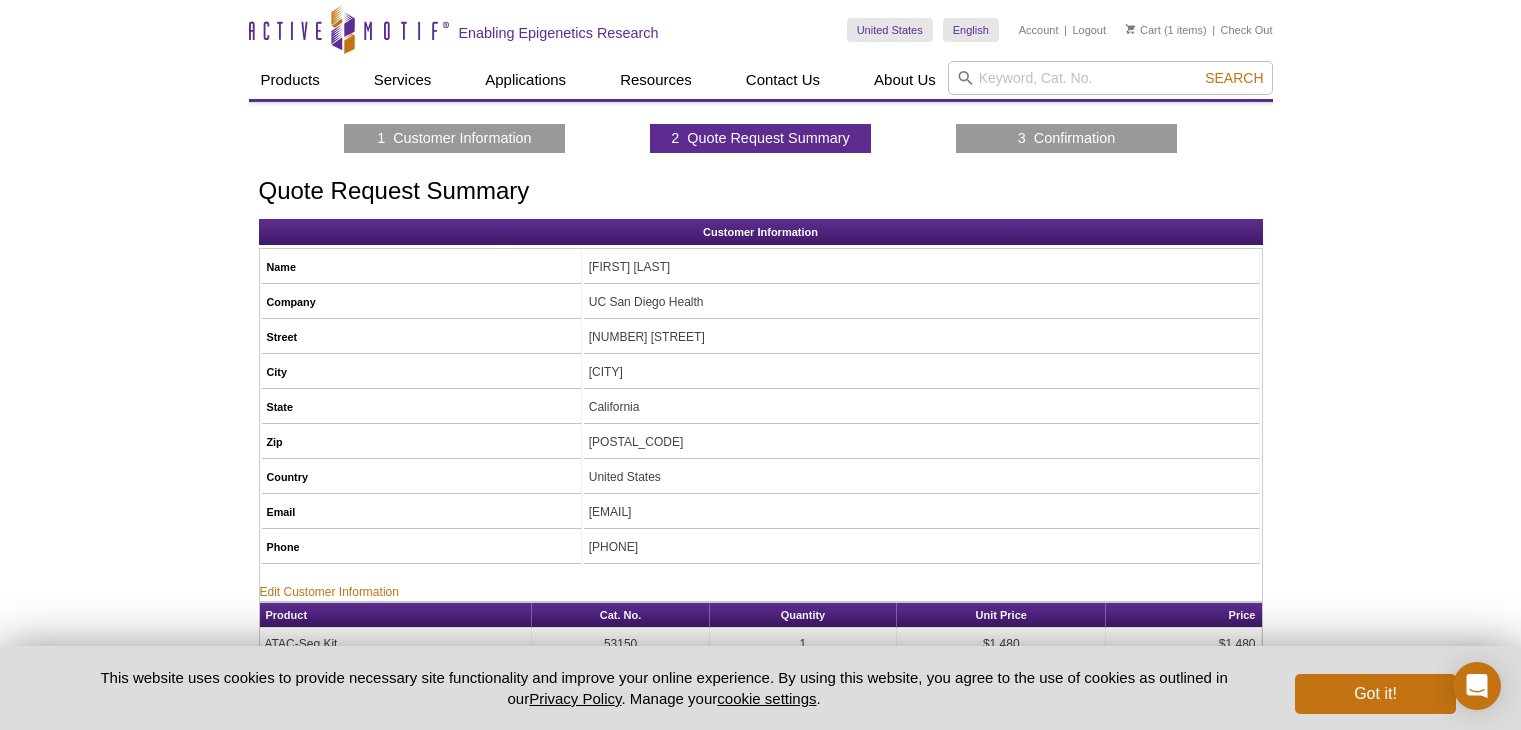 scroll, scrollTop: 0, scrollLeft: 0, axis: both 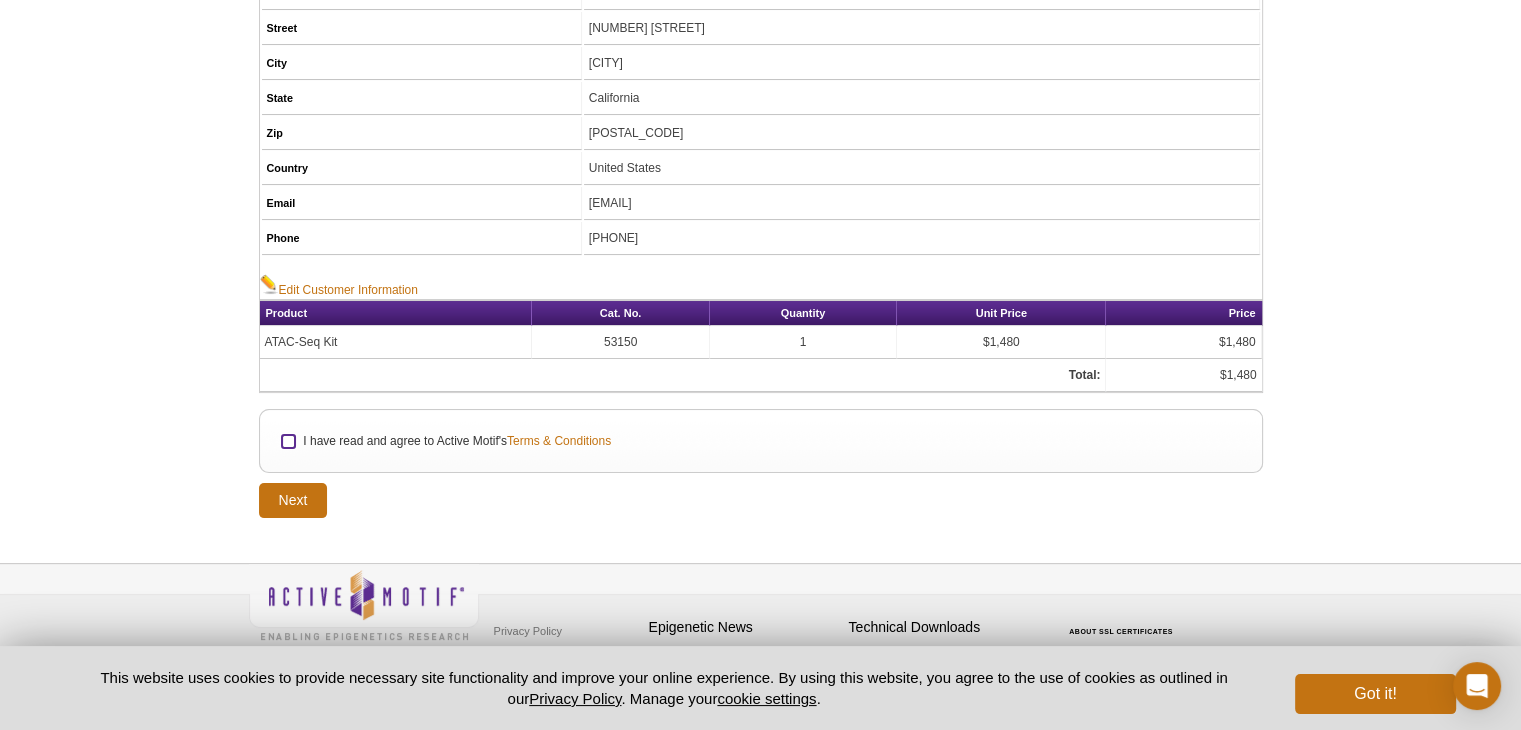 click on "I have read and agree to Active Motif's  Terms & Conditions" at bounding box center [288, 441] 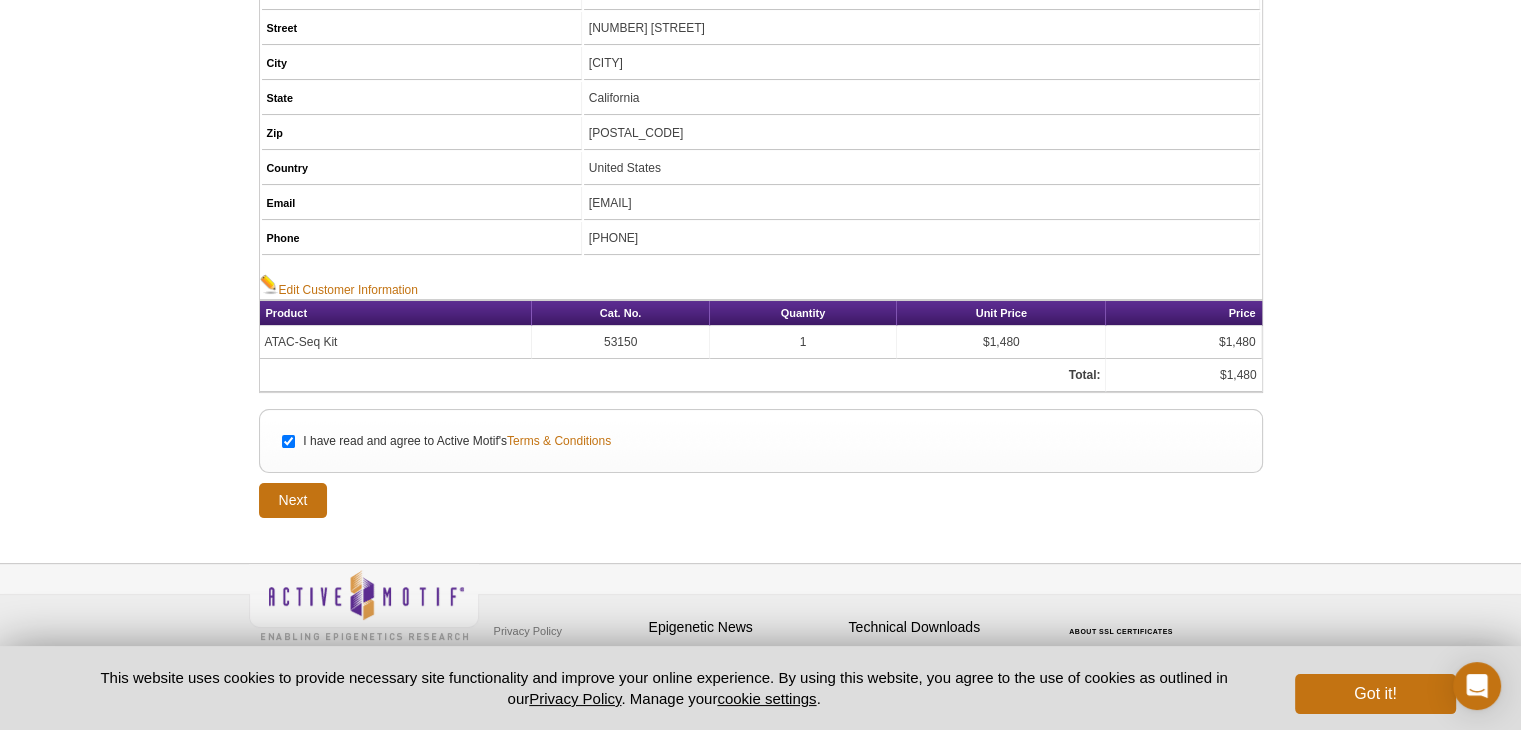 click on "Active Motif Logo
Enabling Epigenetics Research
1
Search
Skip to content
Active Motif Logo
Enabling Epigenetics Research
United States
United States
English
English
Japanese
Chinese" at bounding box center (760, 214) 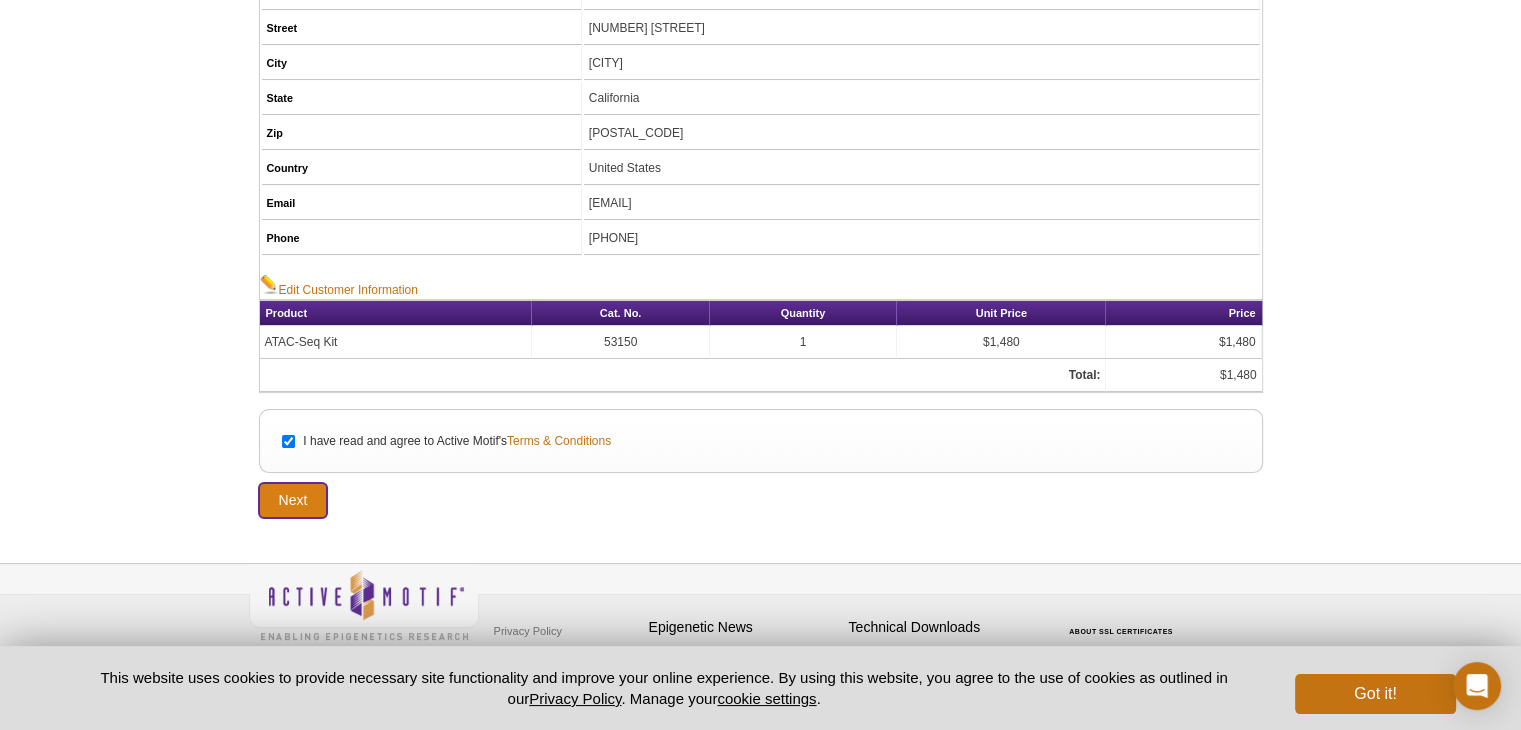 click on "Next" at bounding box center (293, 500) 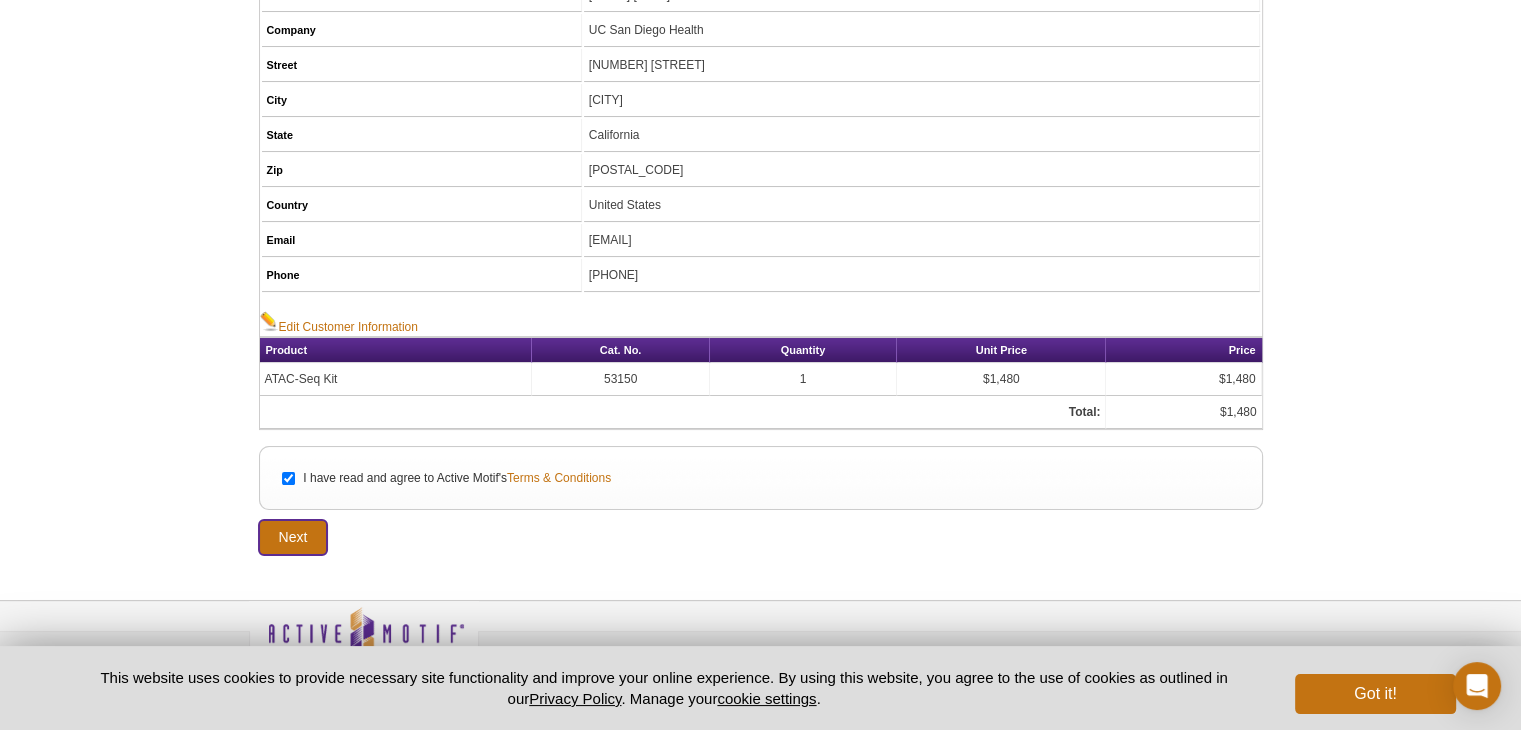 scroll, scrollTop: 290, scrollLeft: 0, axis: vertical 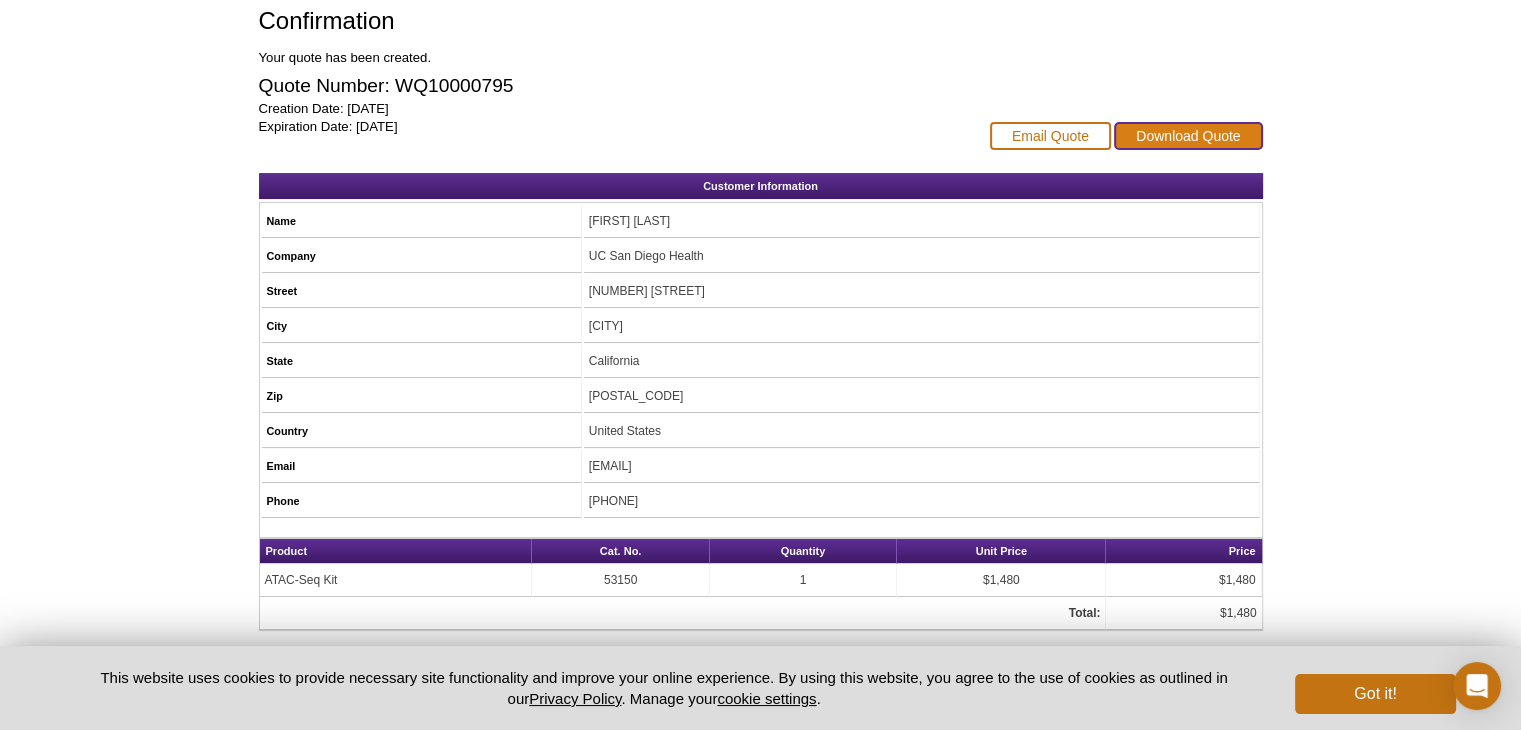 click on "Download Quote" at bounding box center (1188, 136) 